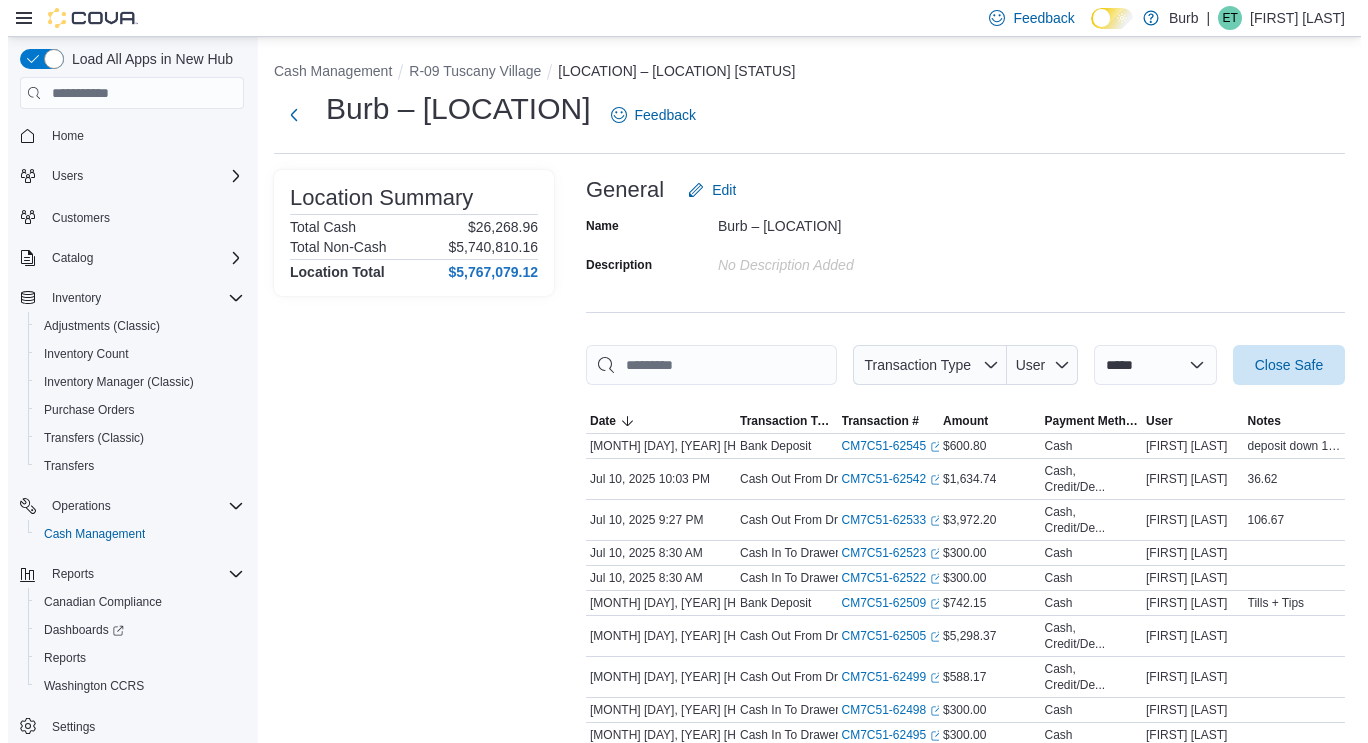 scroll, scrollTop: 0, scrollLeft: 0, axis: both 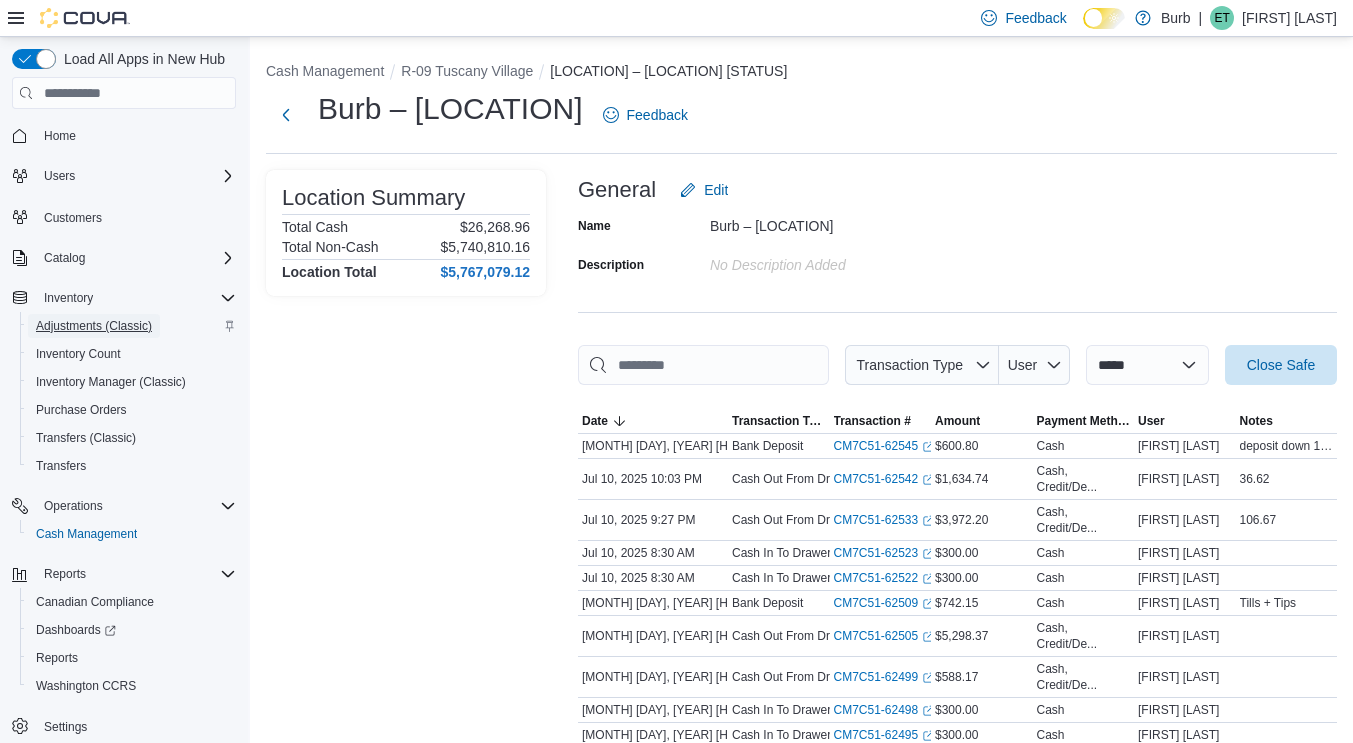 click on "Adjustments (Classic)" at bounding box center [94, 326] 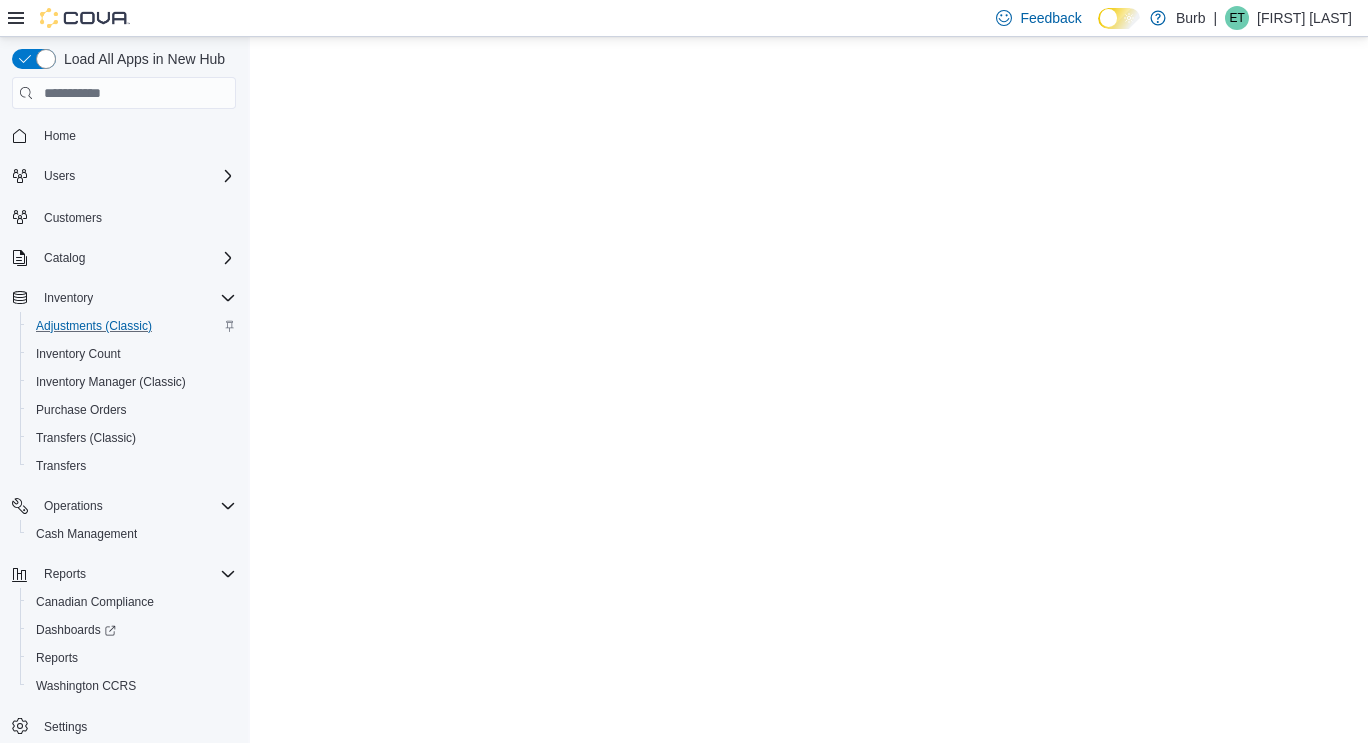 scroll, scrollTop: 0, scrollLeft: 0, axis: both 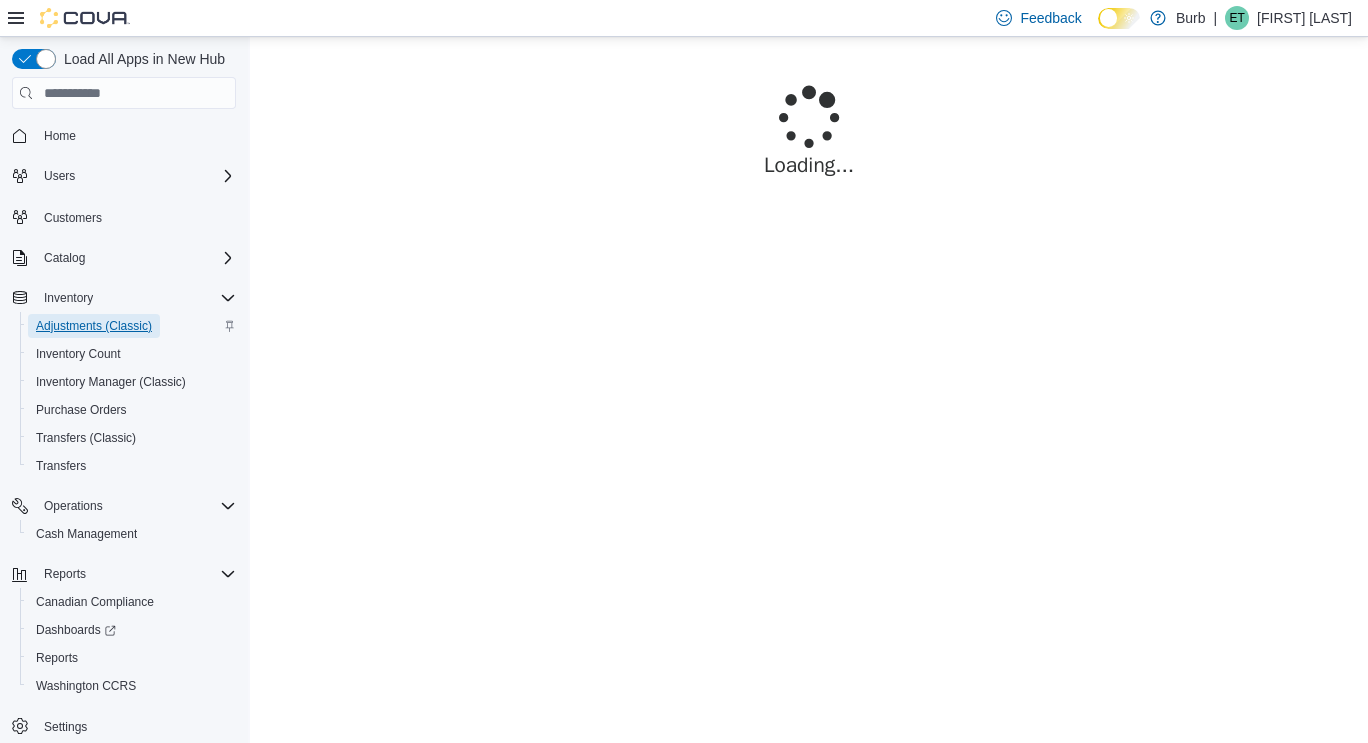 click on "Adjustments (Classic)" at bounding box center [94, 326] 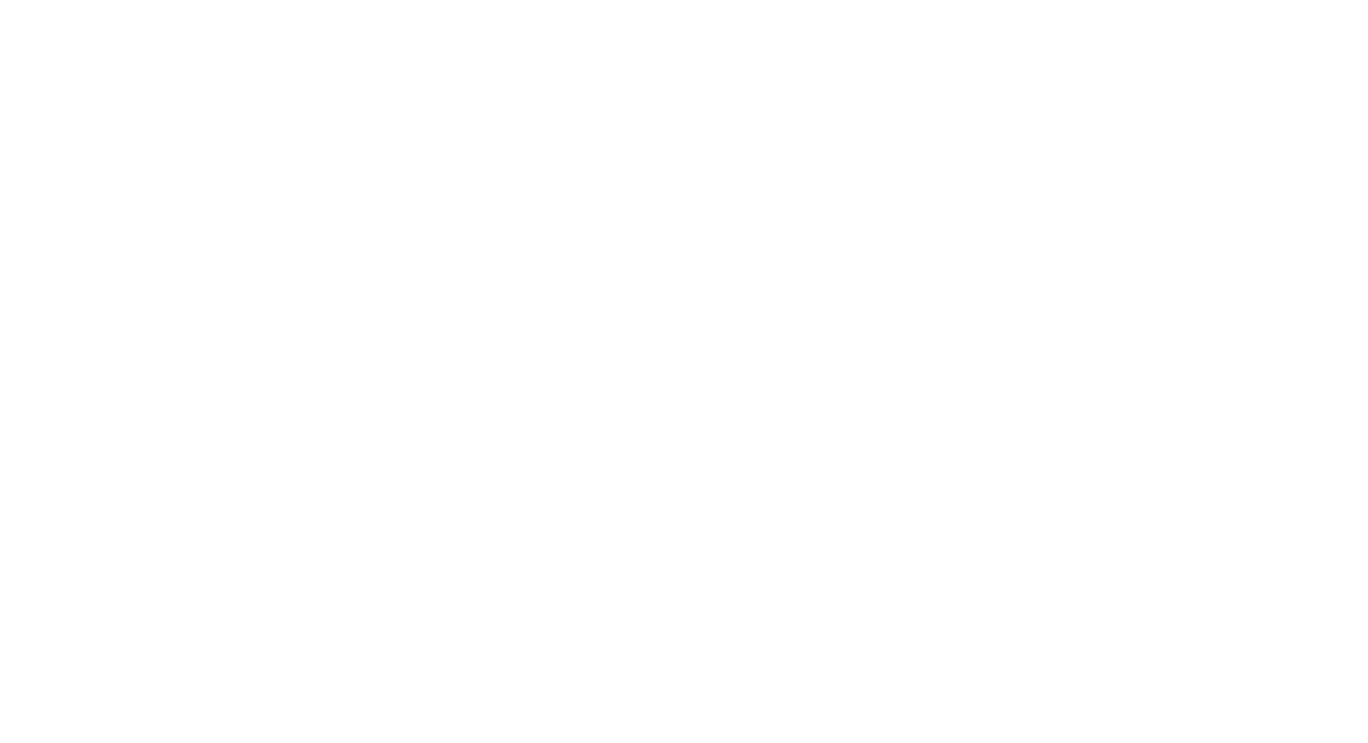 scroll, scrollTop: 0, scrollLeft: 0, axis: both 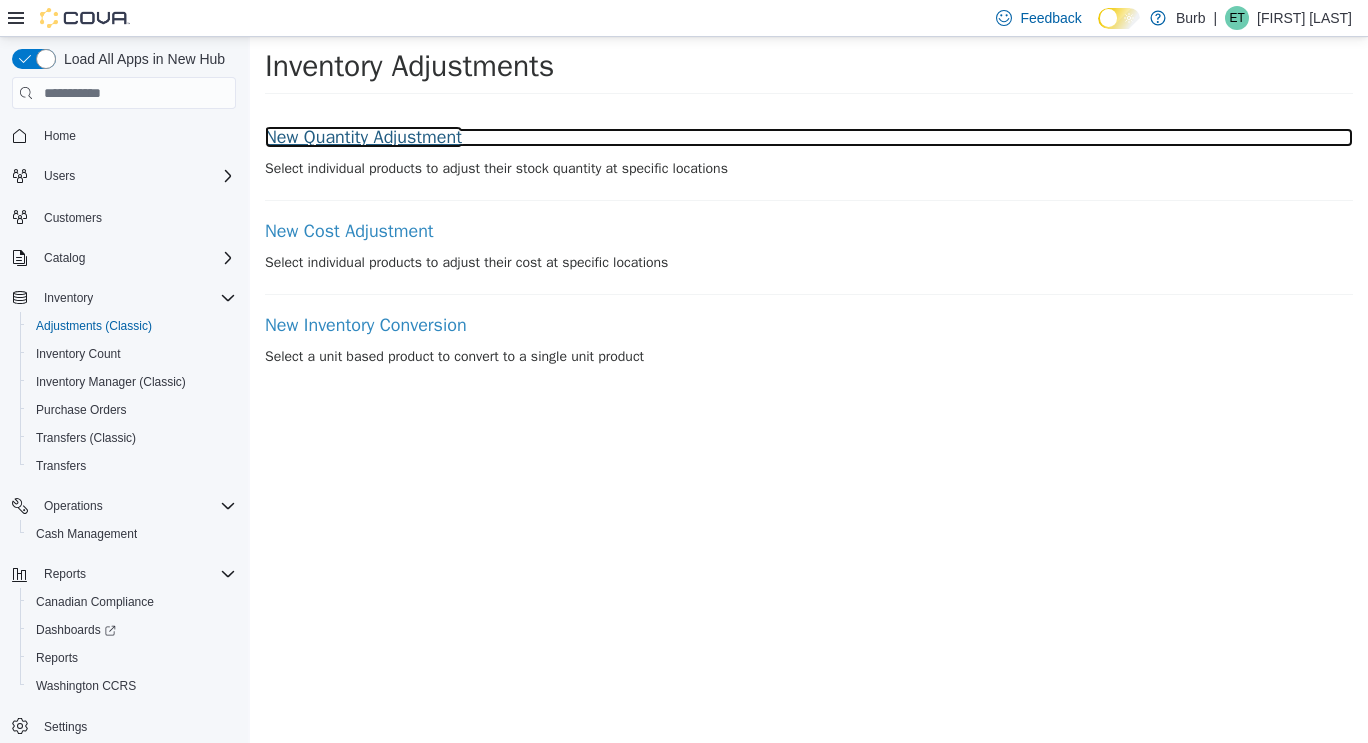click on "New Quantity Adjustment" at bounding box center (809, 138) 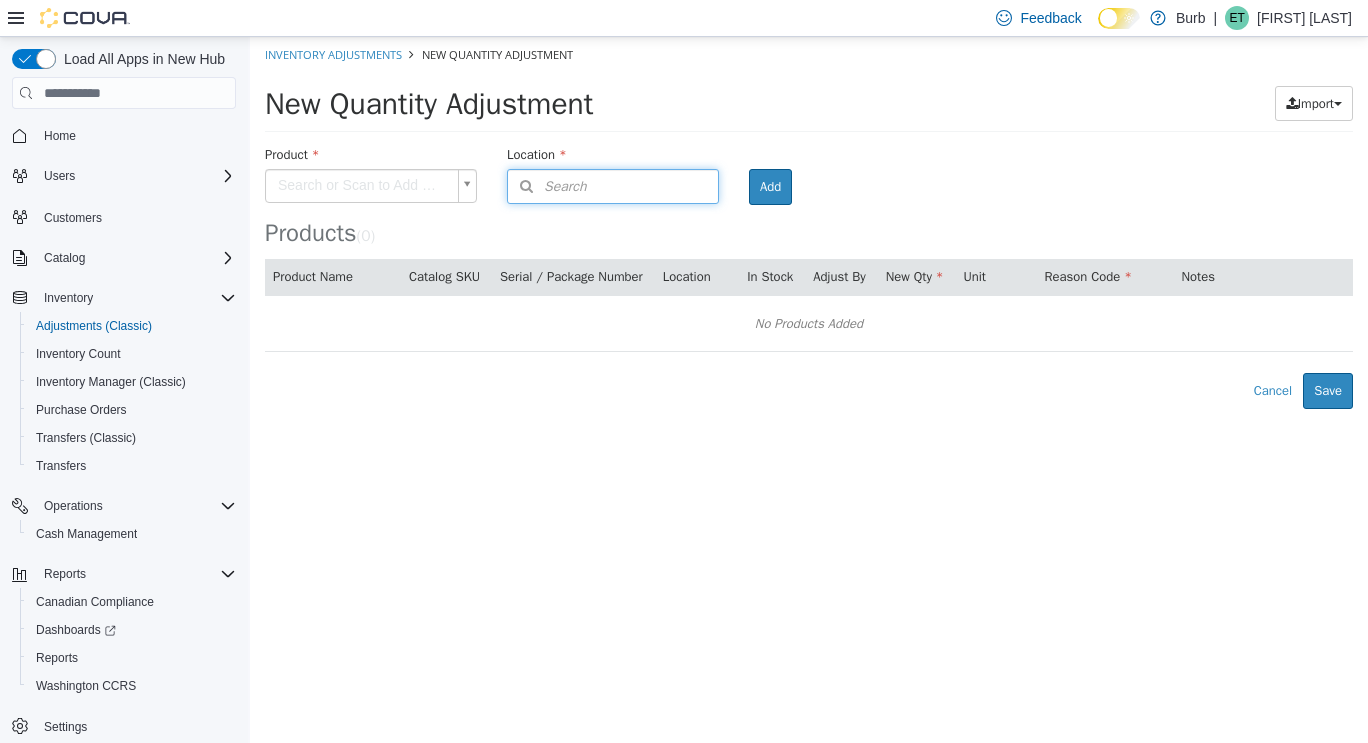click on "Search" at bounding box center (613, 186) 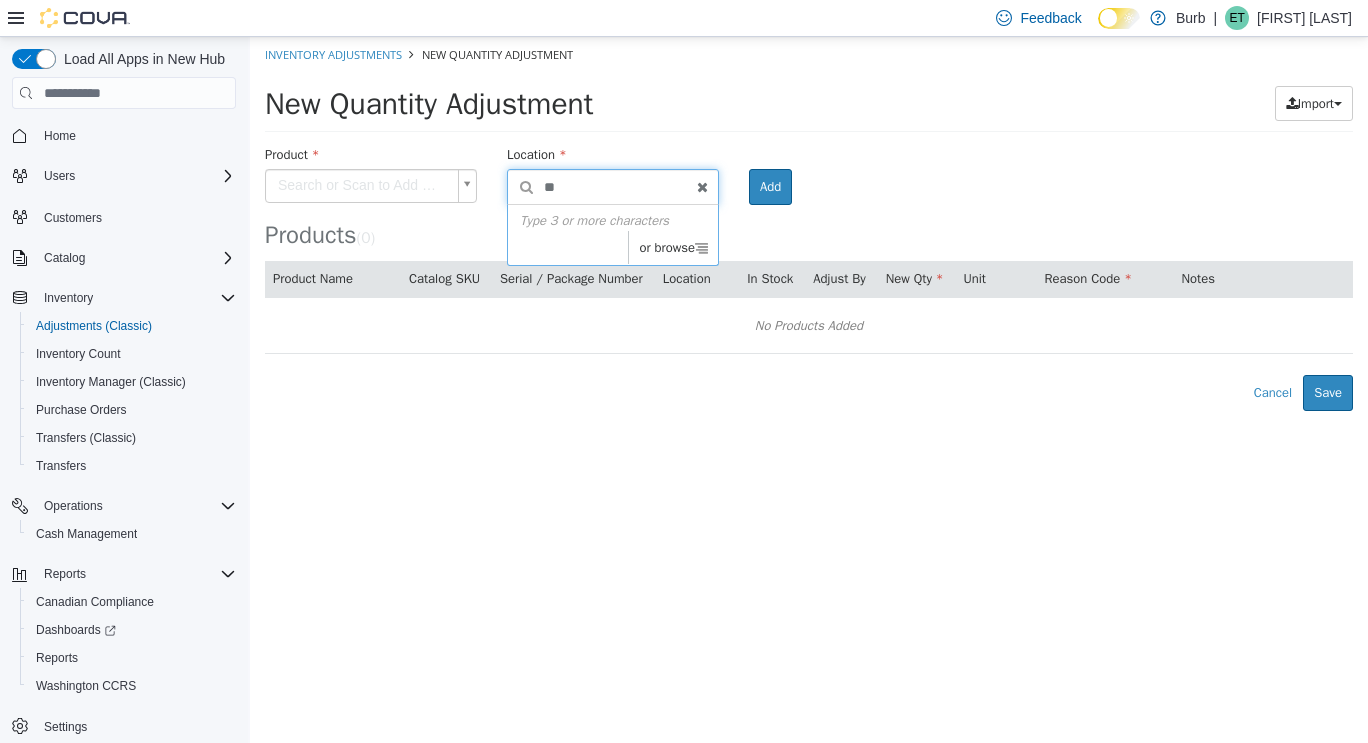 type on "***" 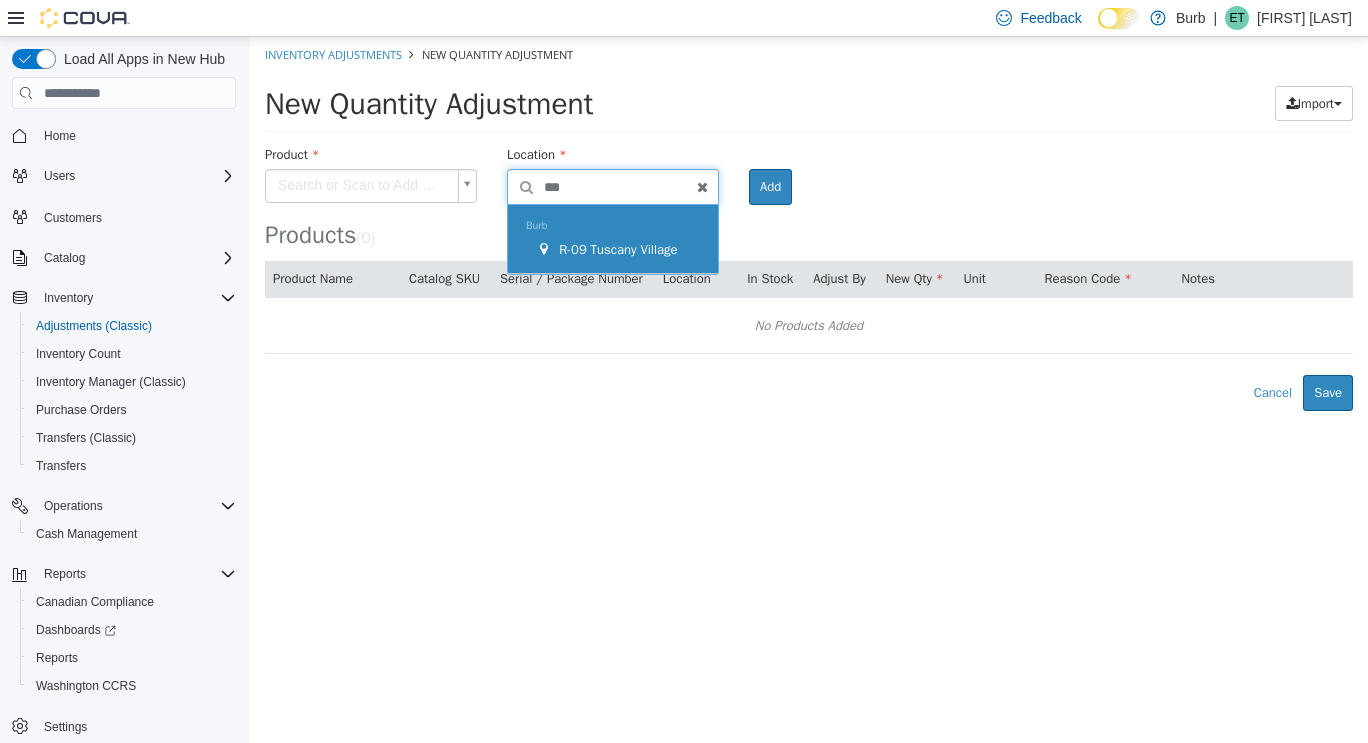 click on "R-09 Tuscany Village" at bounding box center (618, 249) 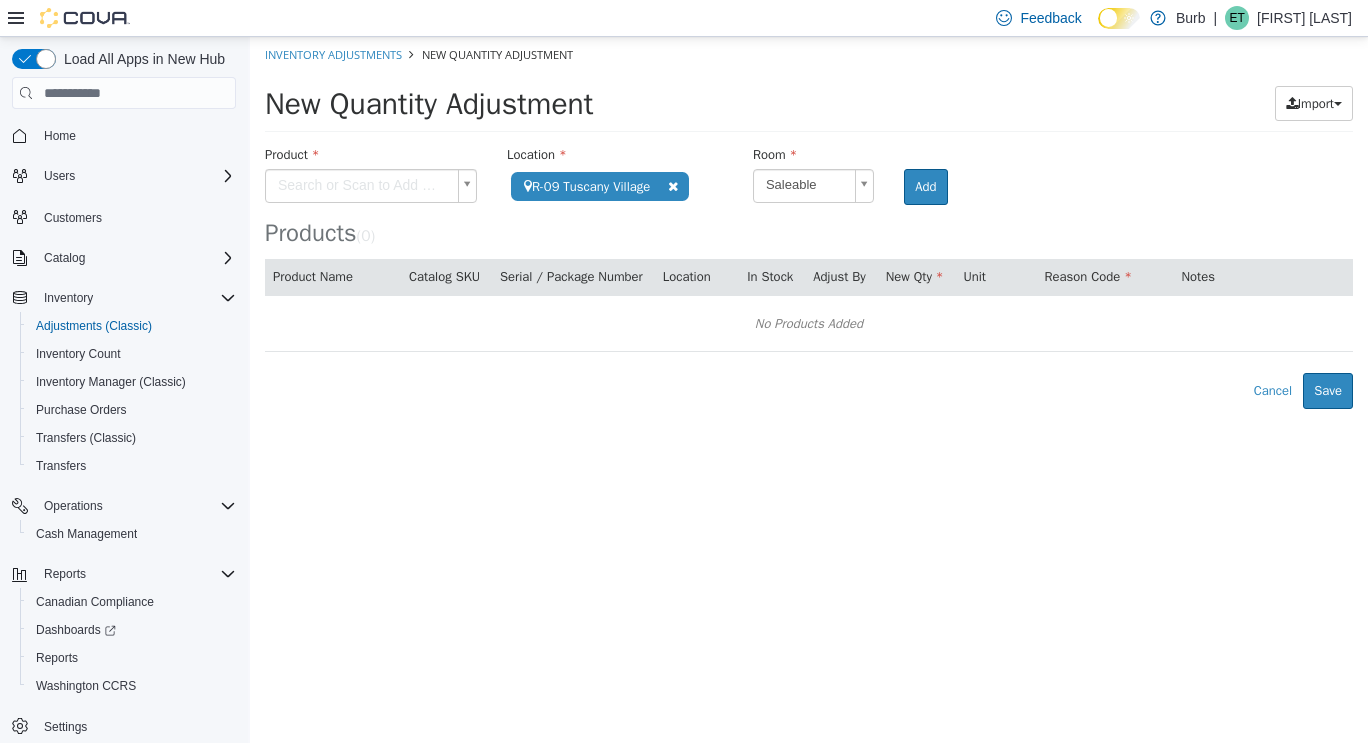 click on "**********" at bounding box center (809, 223) 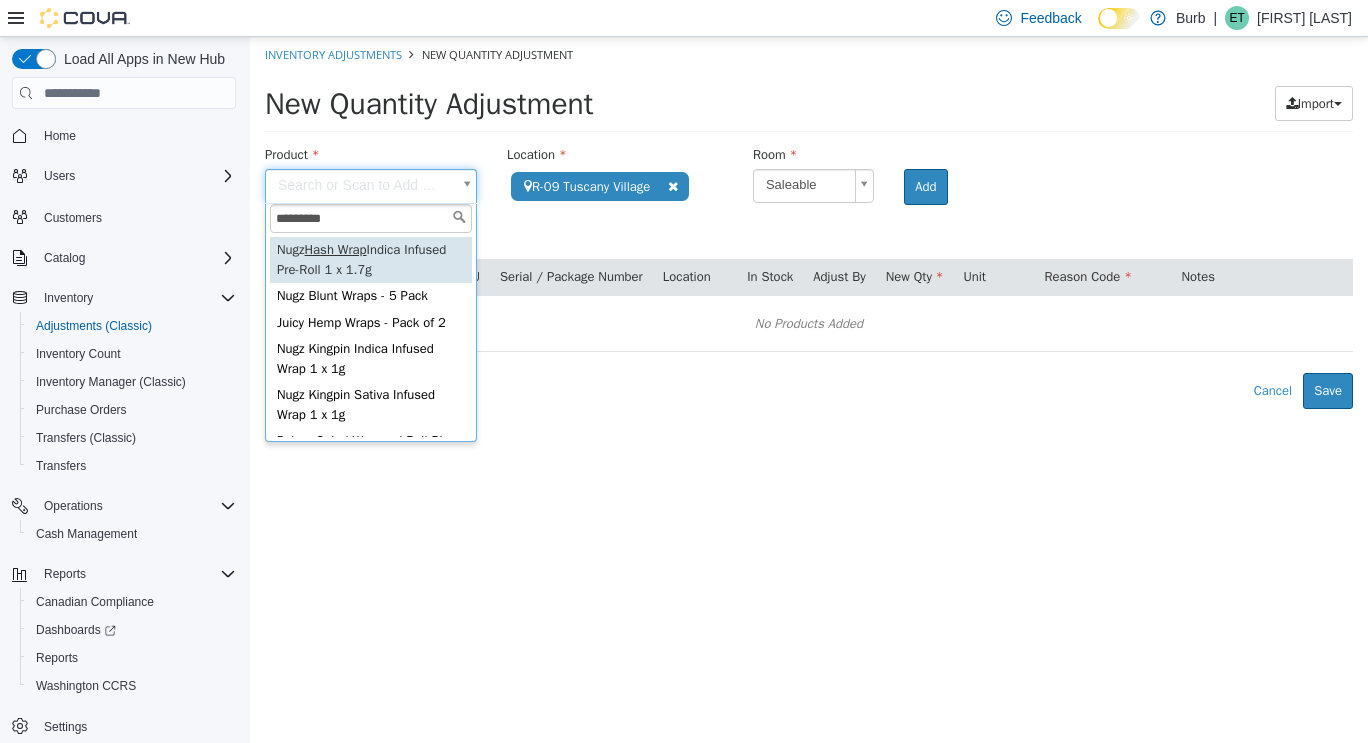 type on "*********" 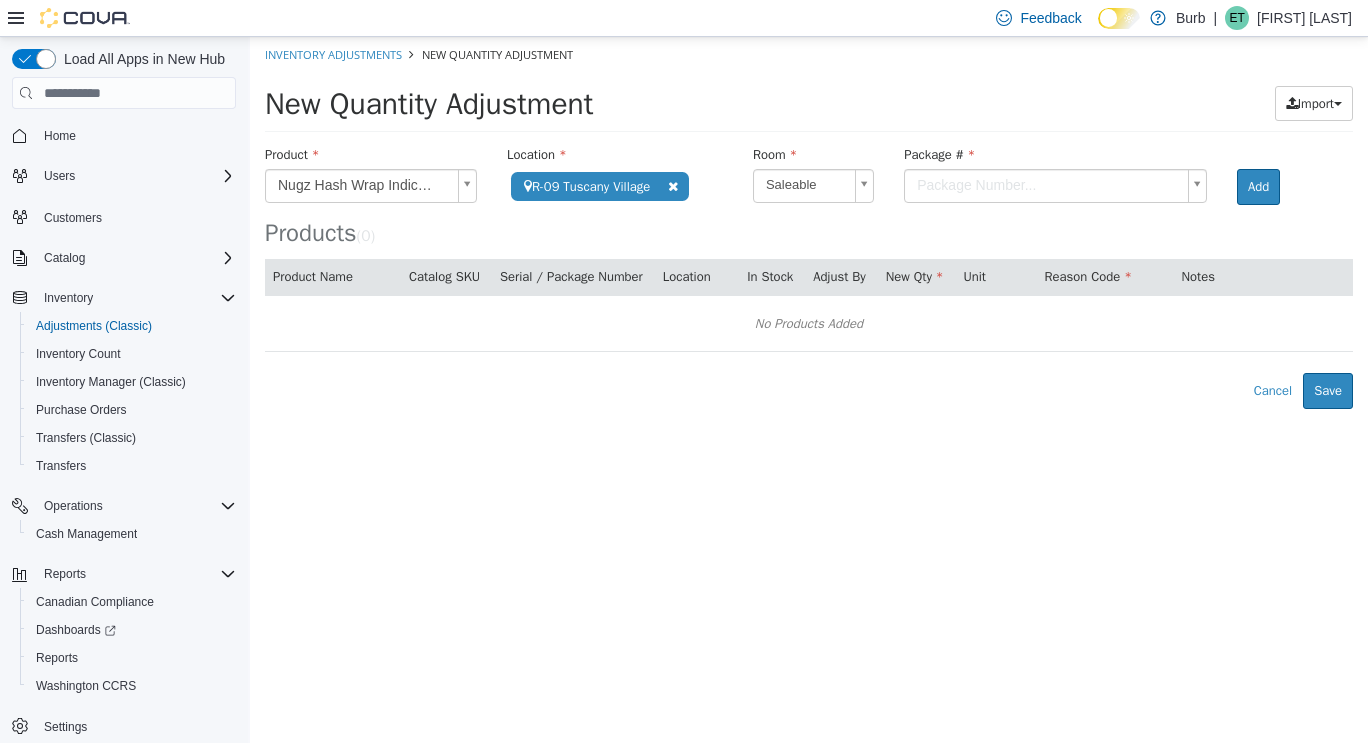 click on "**********" at bounding box center (809, 223) 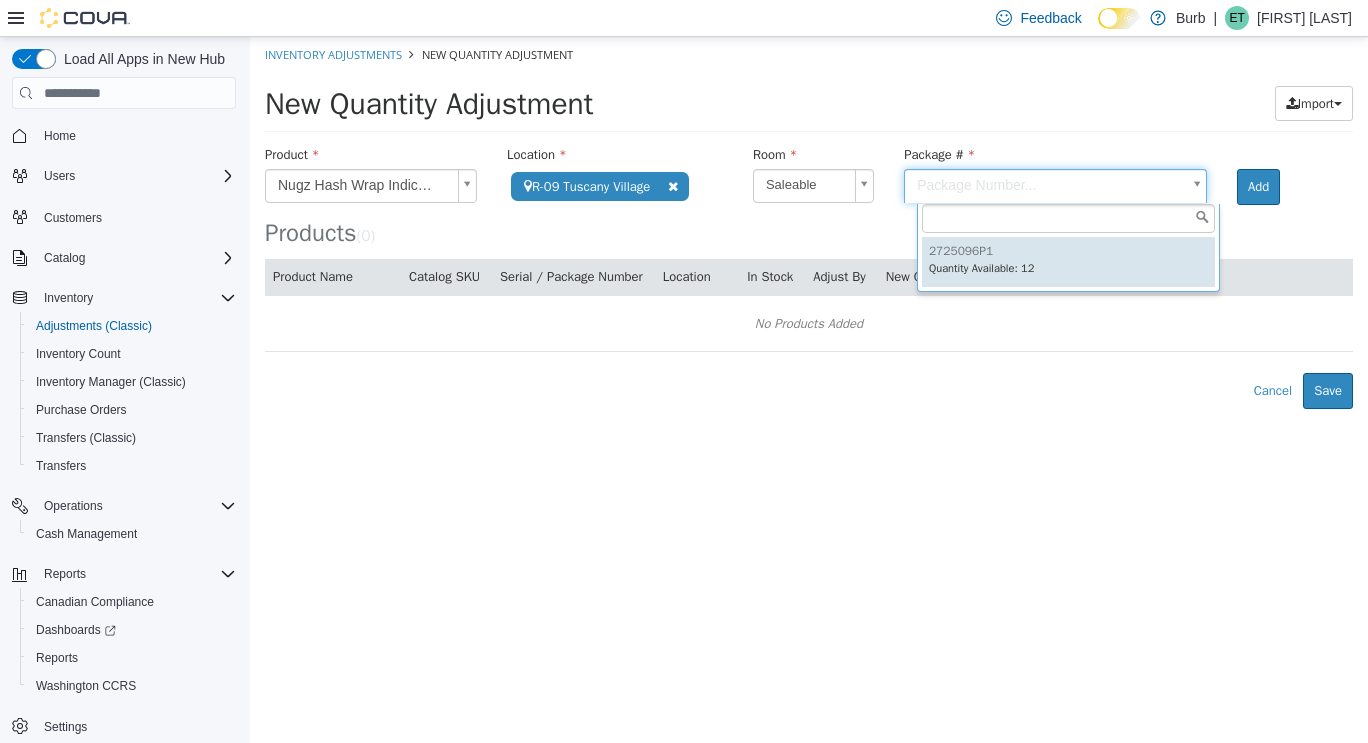 type on "*********" 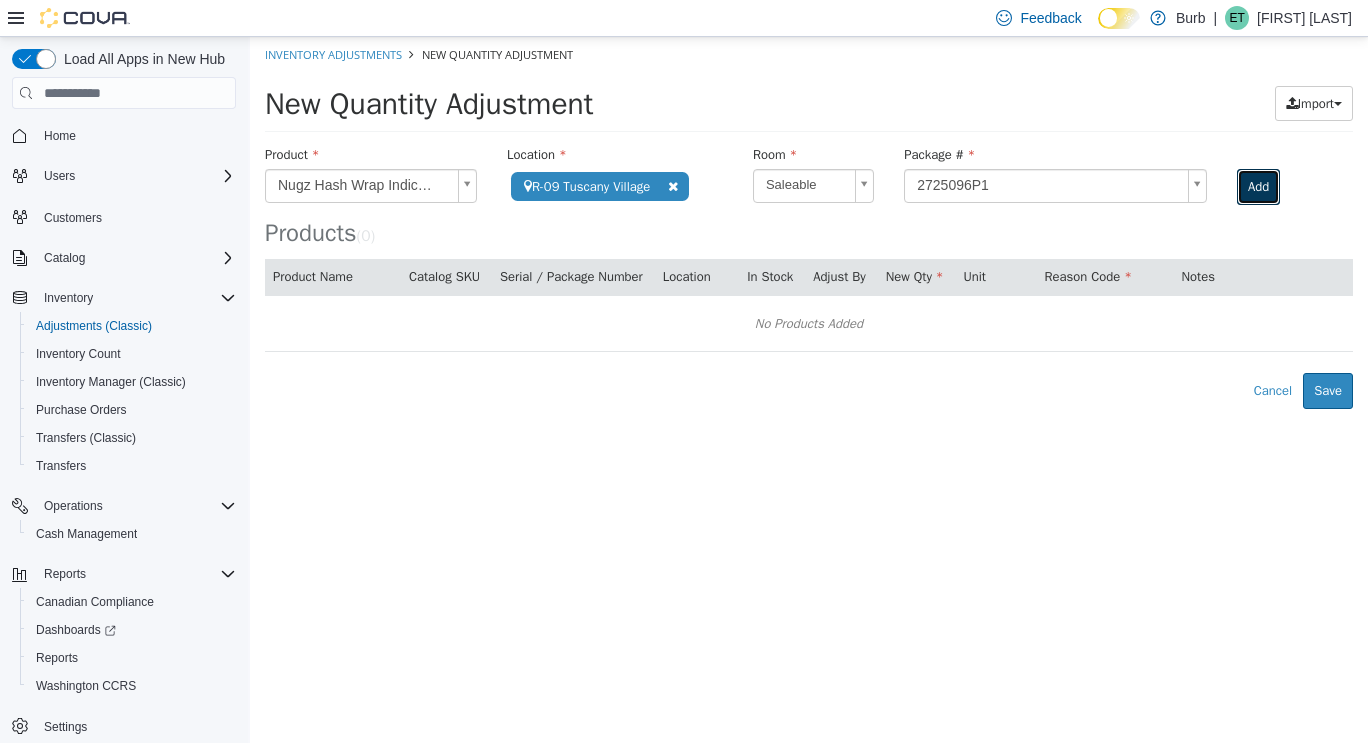 click on "Add" at bounding box center [1258, 187] 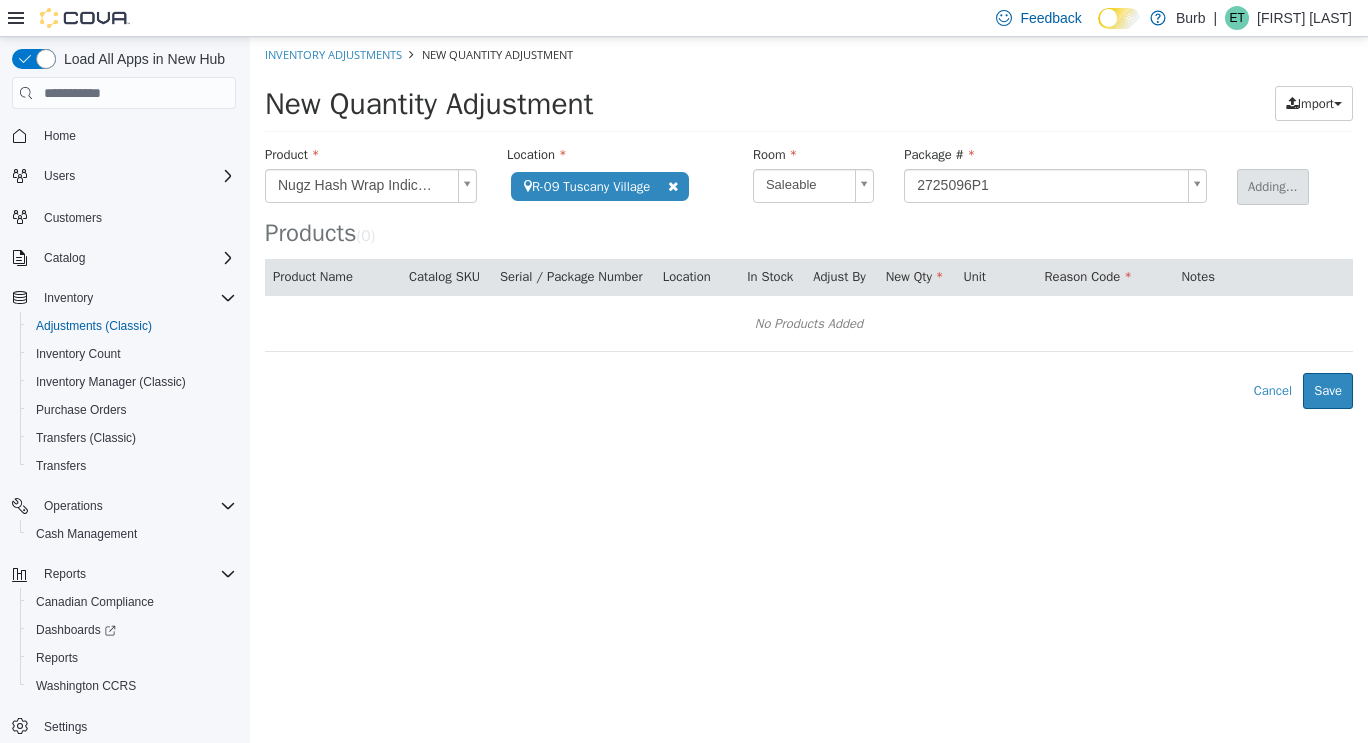 type 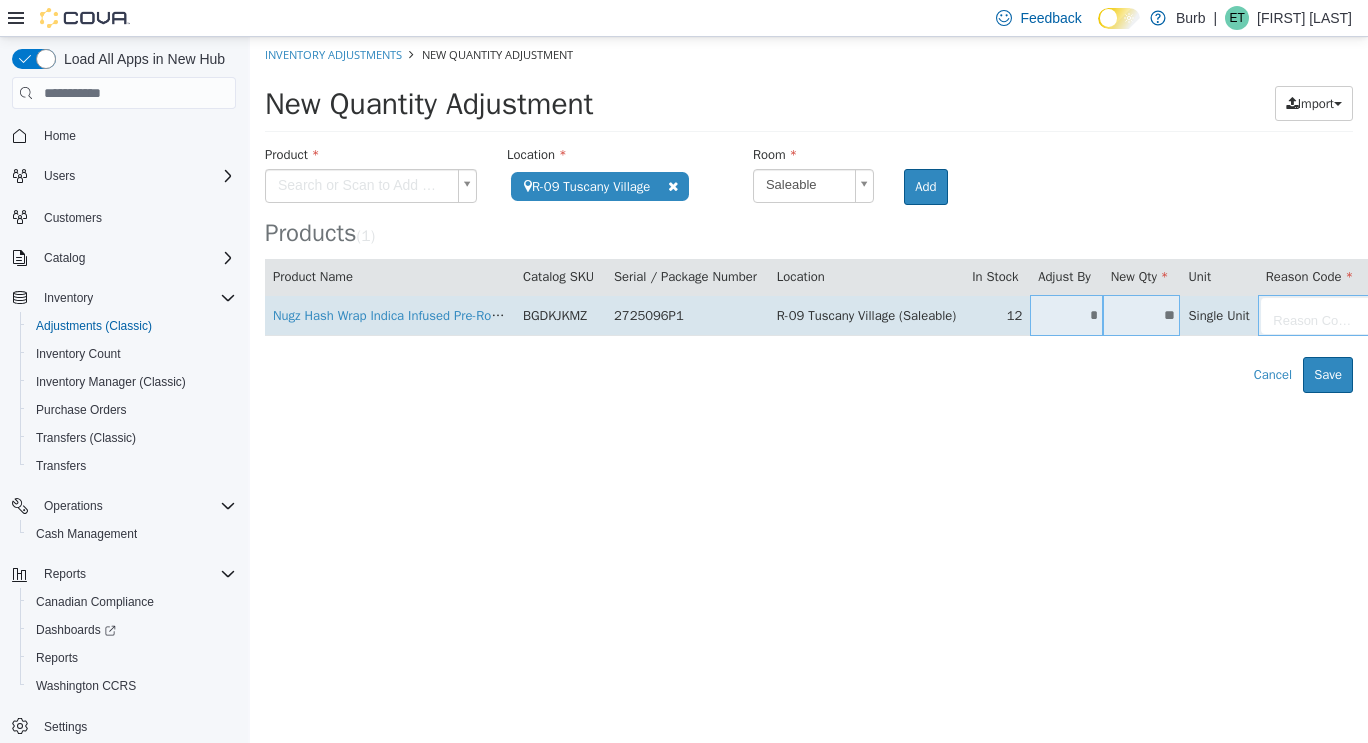 click on "*" at bounding box center (1066, 315) 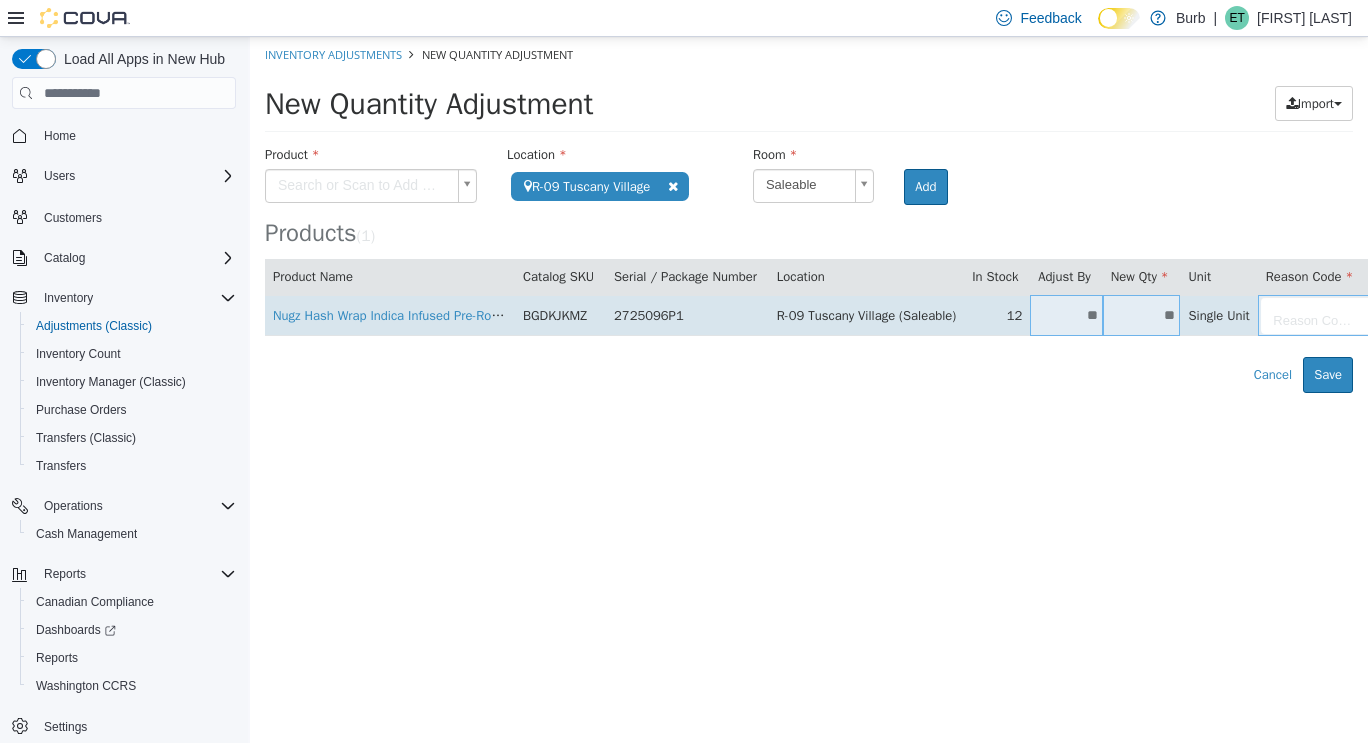 type on "**" 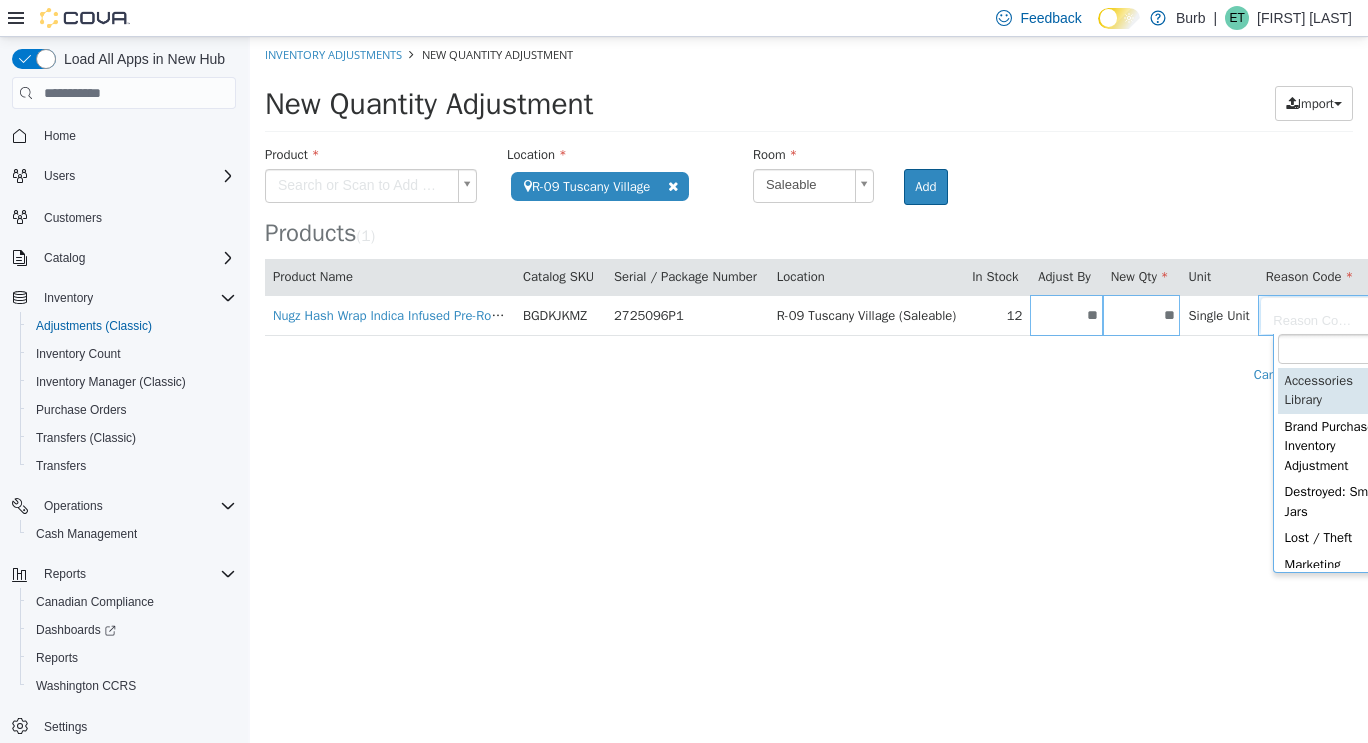 click on "**********" at bounding box center (809, 215) 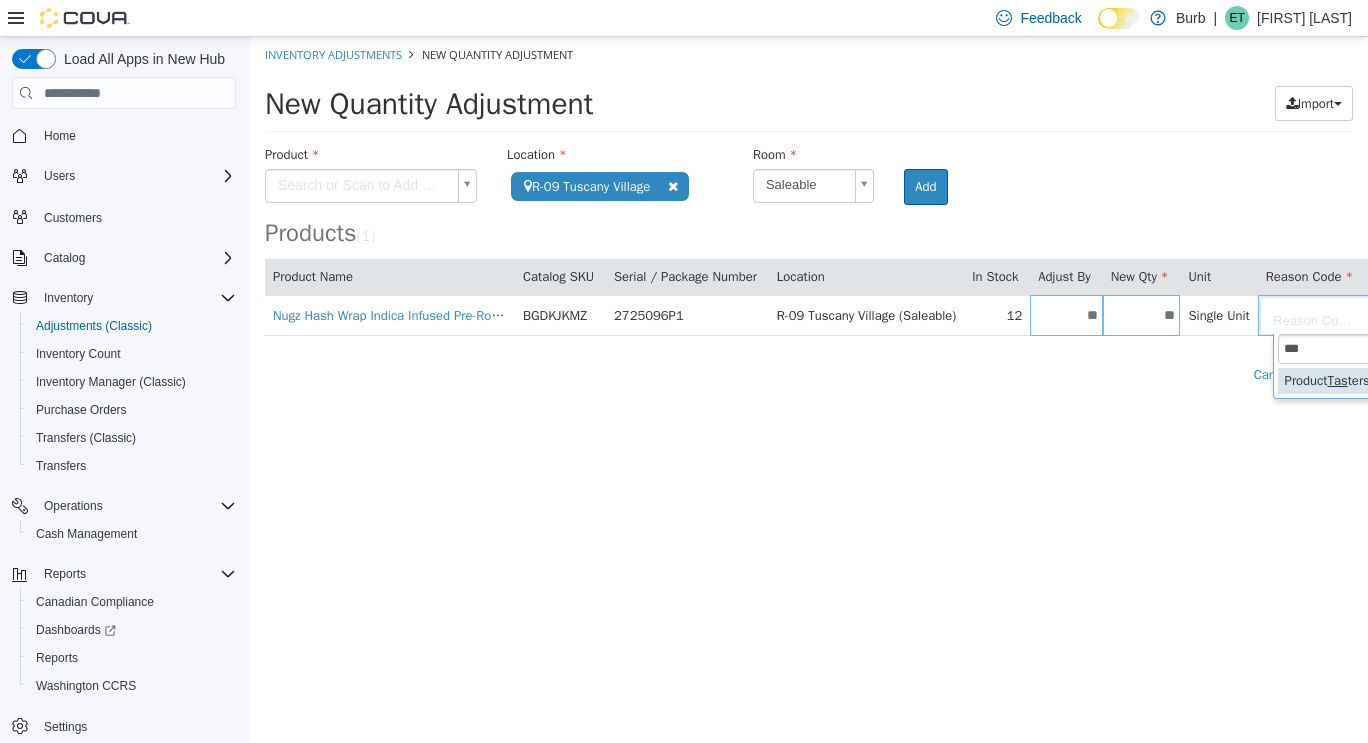 type on "***" 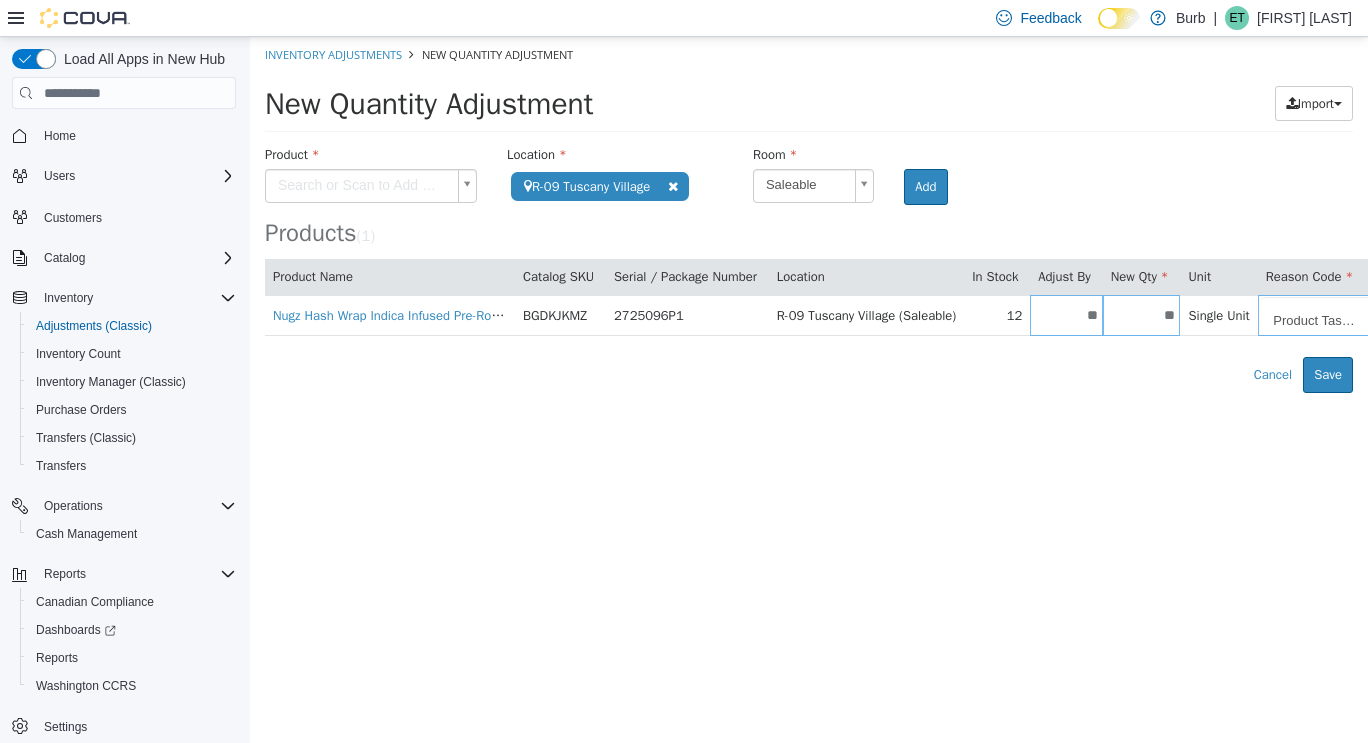 scroll, scrollTop: 0, scrollLeft: 32, axis: horizontal 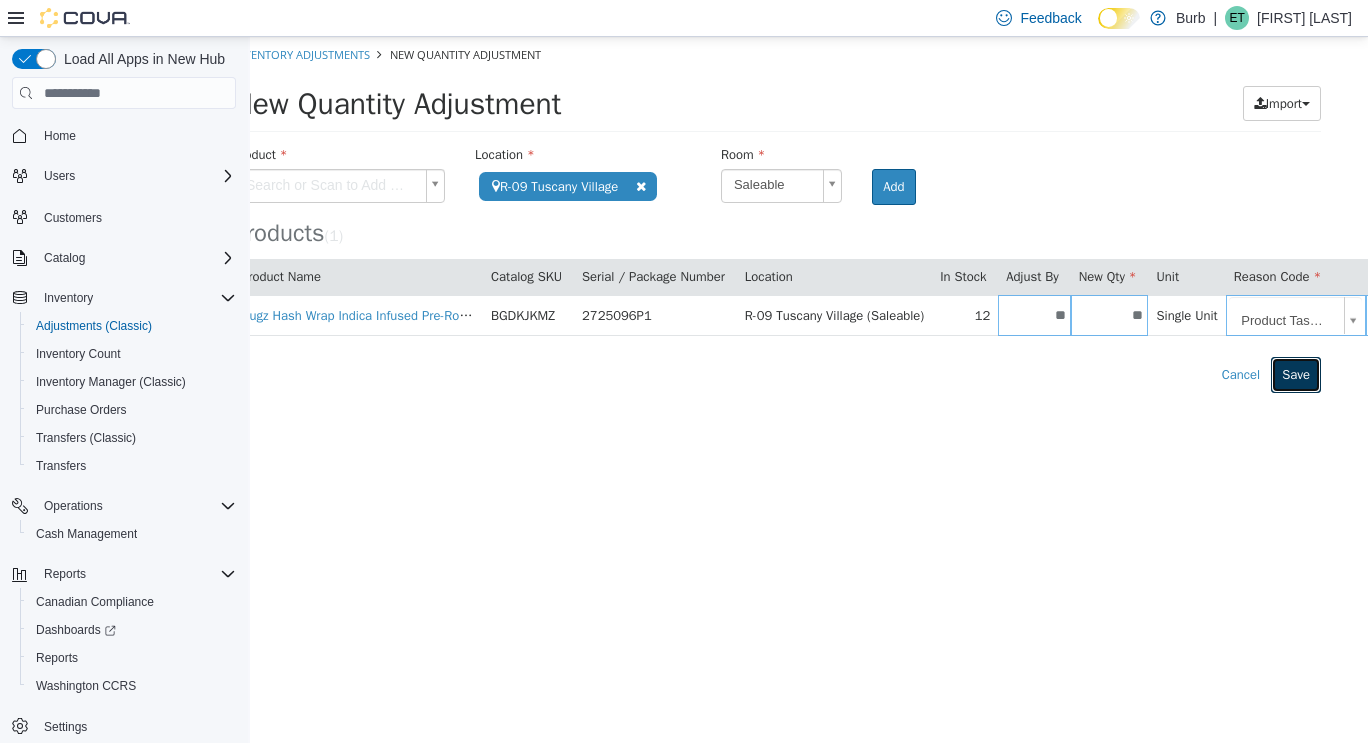 click on "Save" at bounding box center (1296, 375) 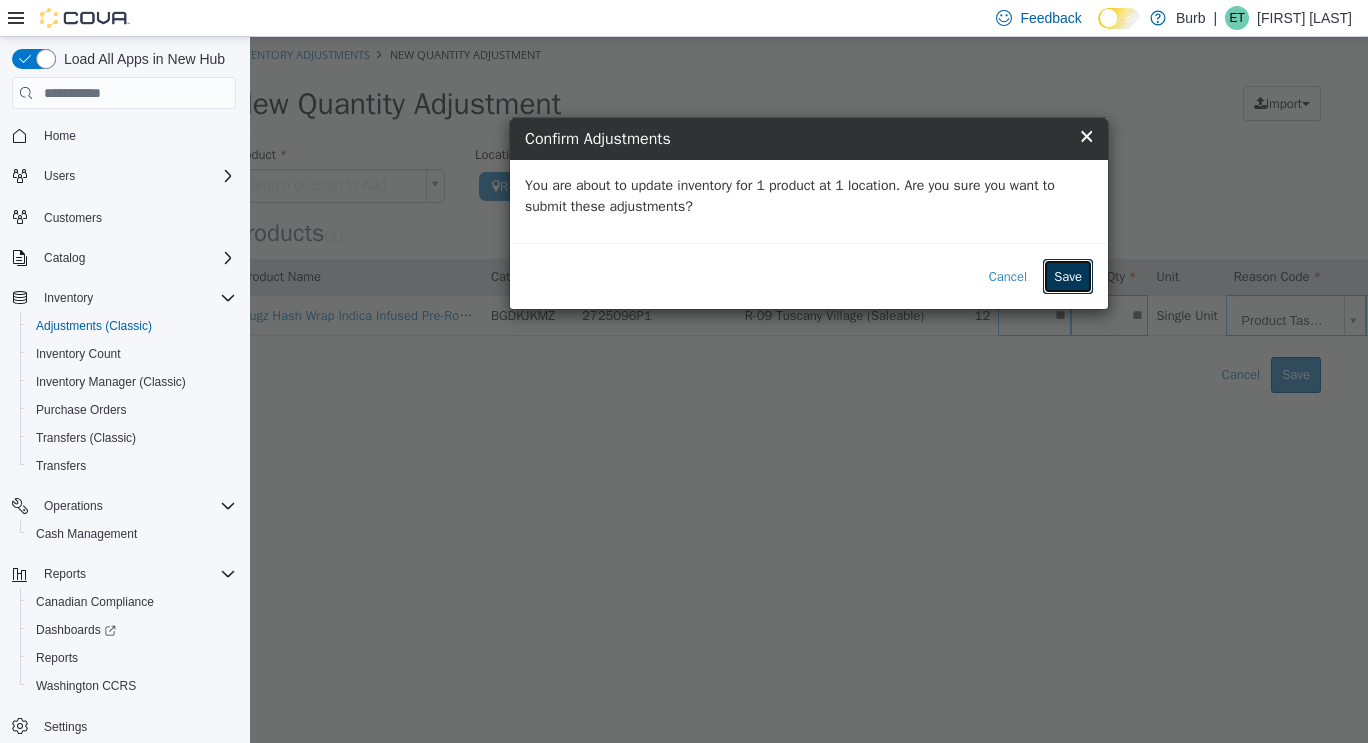 click on "Save" at bounding box center [1068, 277] 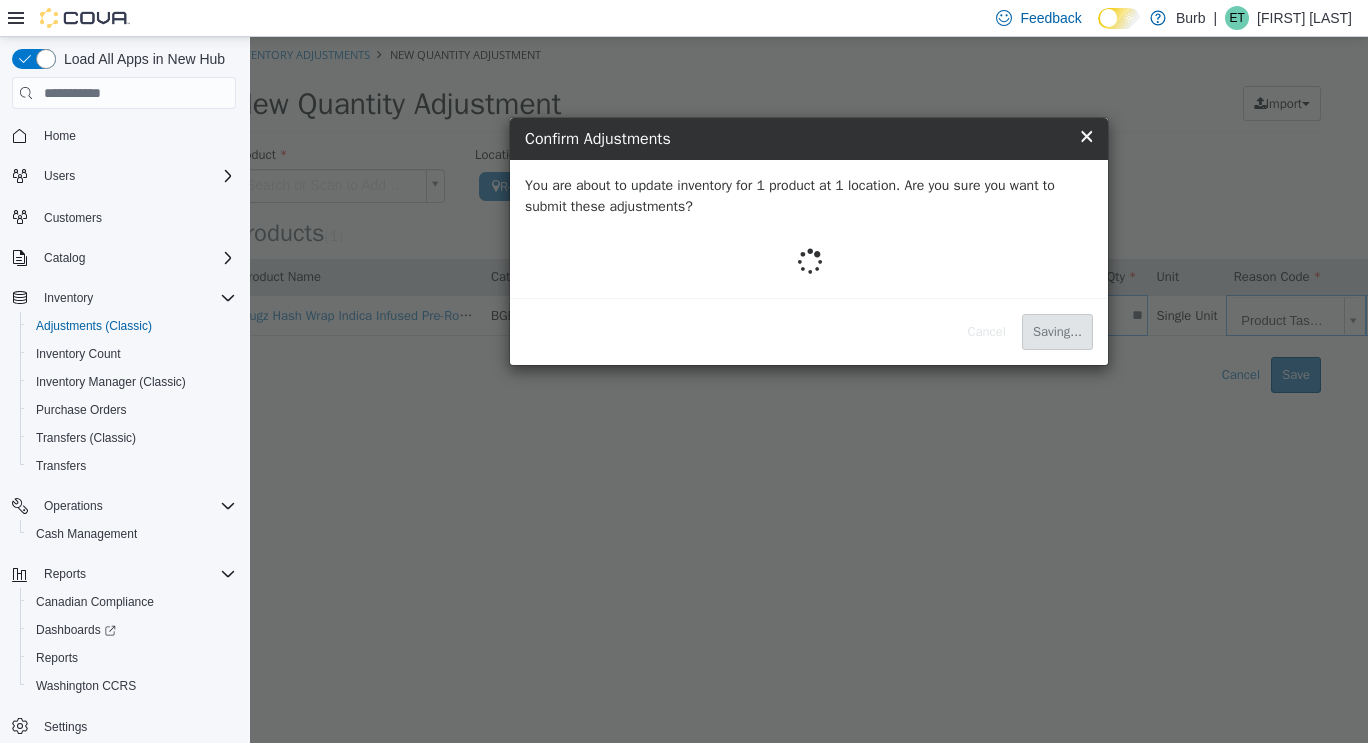 scroll, scrollTop: 0, scrollLeft: 0, axis: both 